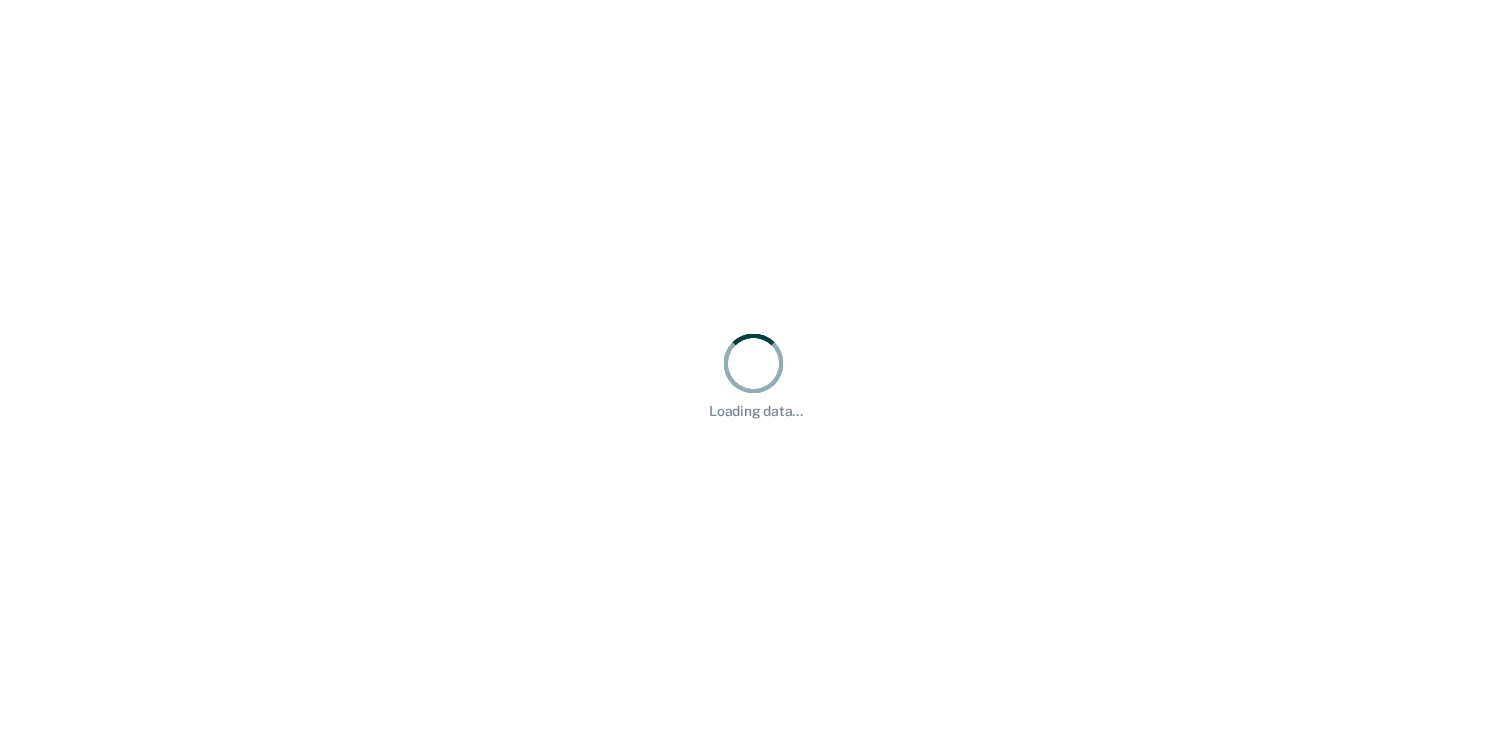 scroll, scrollTop: 0, scrollLeft: 0, axis: both 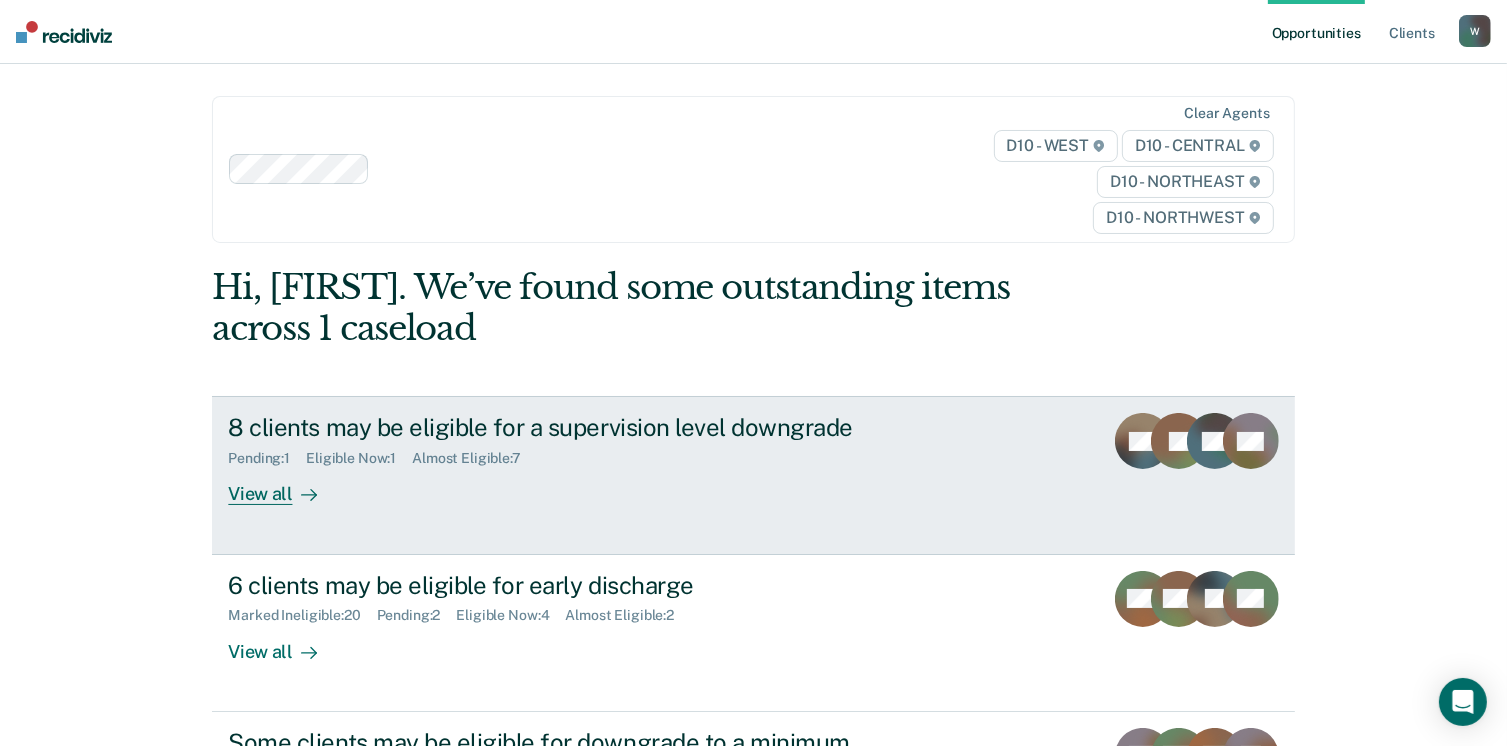 click on "View all" at bounding box center [284, 486] 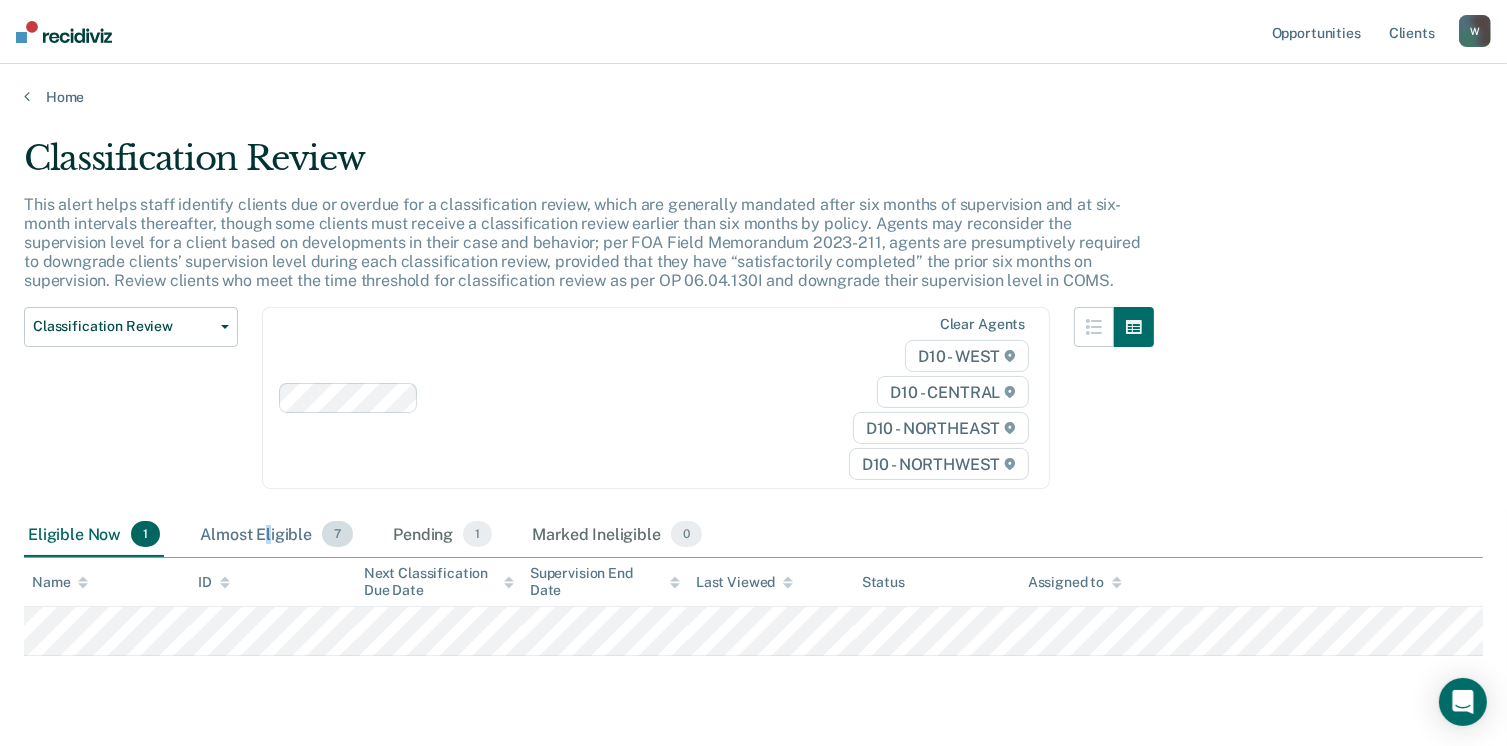 click on "Almost Eligible 7" at bounding box center [276, 535] 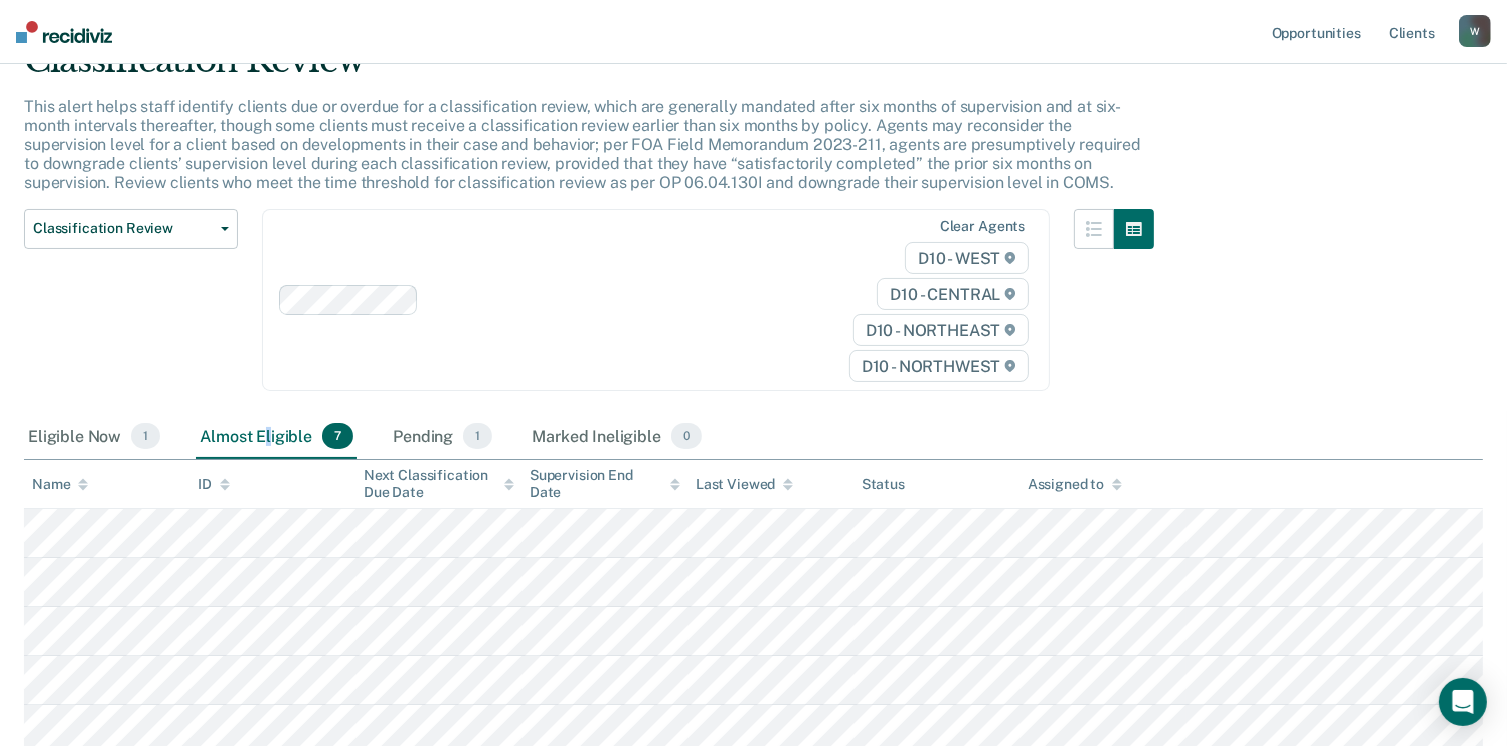 scroll, scrollTop: 200, scrollLeft: 0, axis: vertical 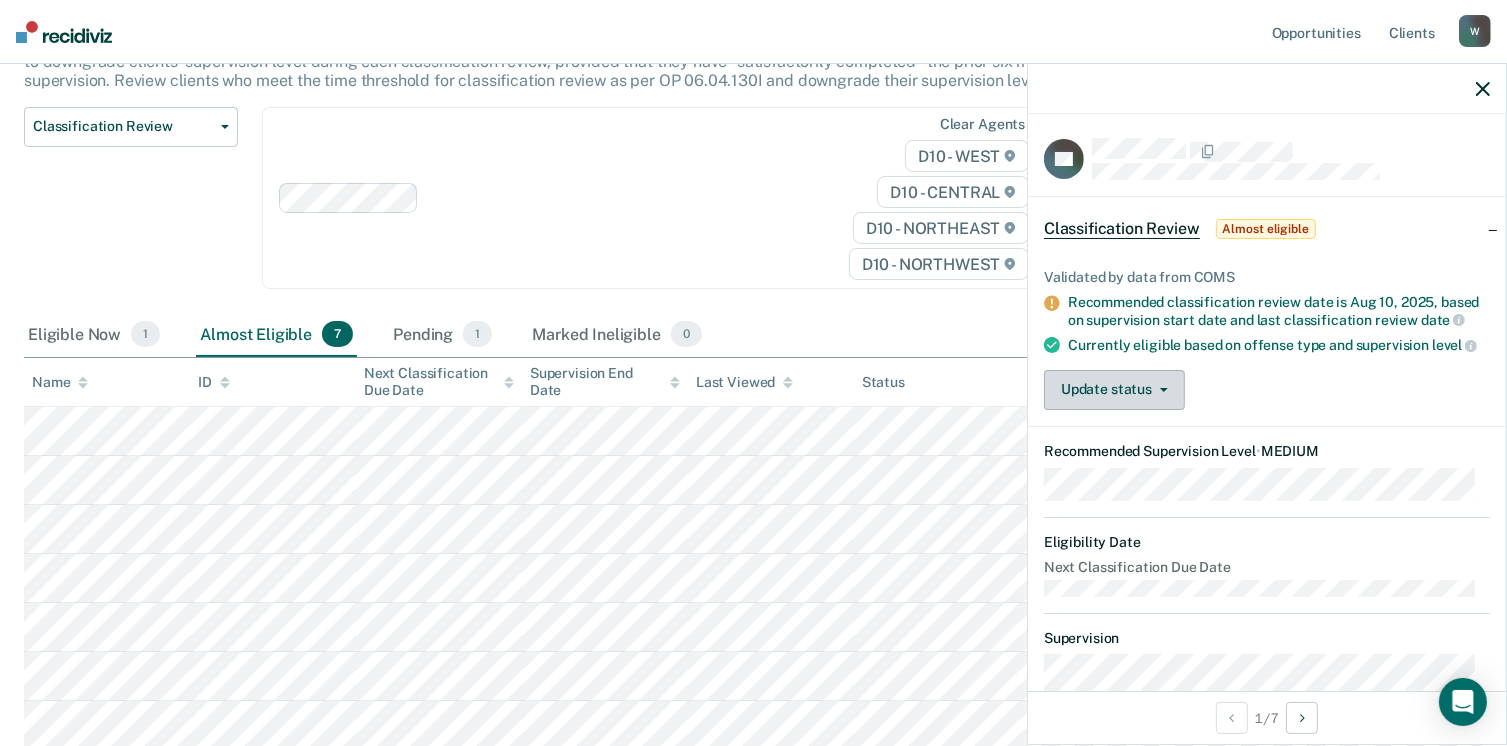 click on "Update status" at bounding box center (1114, 390) 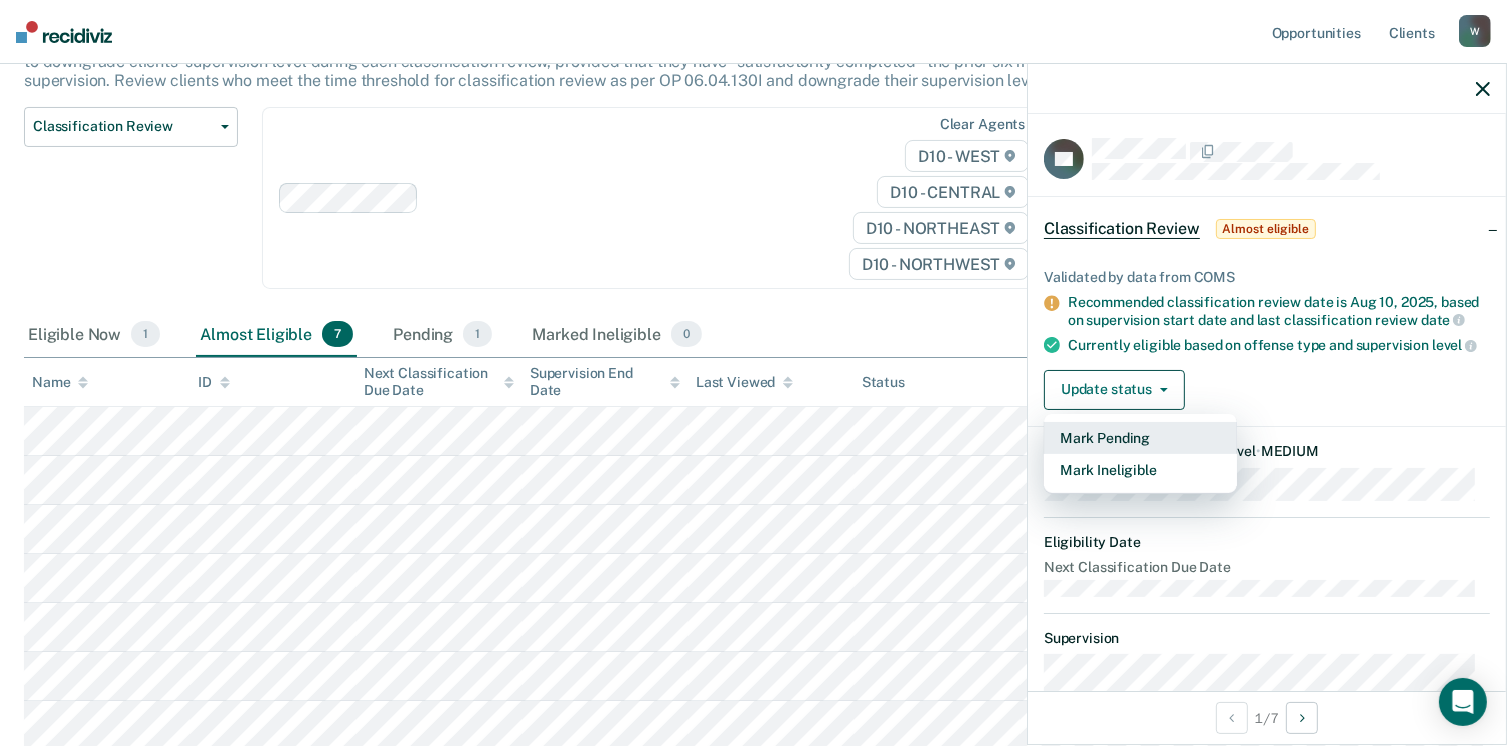 click on "Mark Pending" at bounding box center [1140, 438] 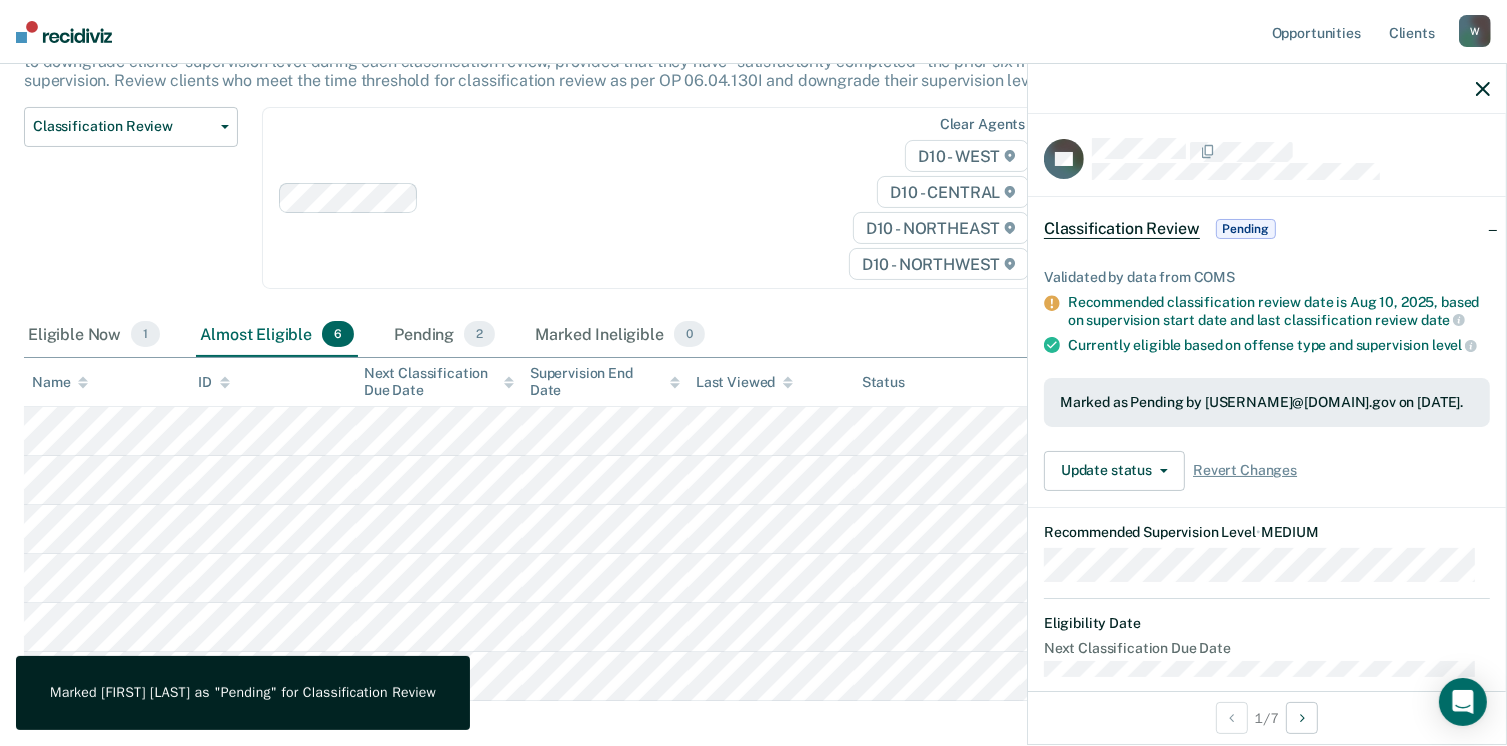 click on "Clear   agents D10 - WEST   D10 - CENTRAL   D10 - NORTHEAST   D10 - NORTHWEST" at bounding box center (656, 198) 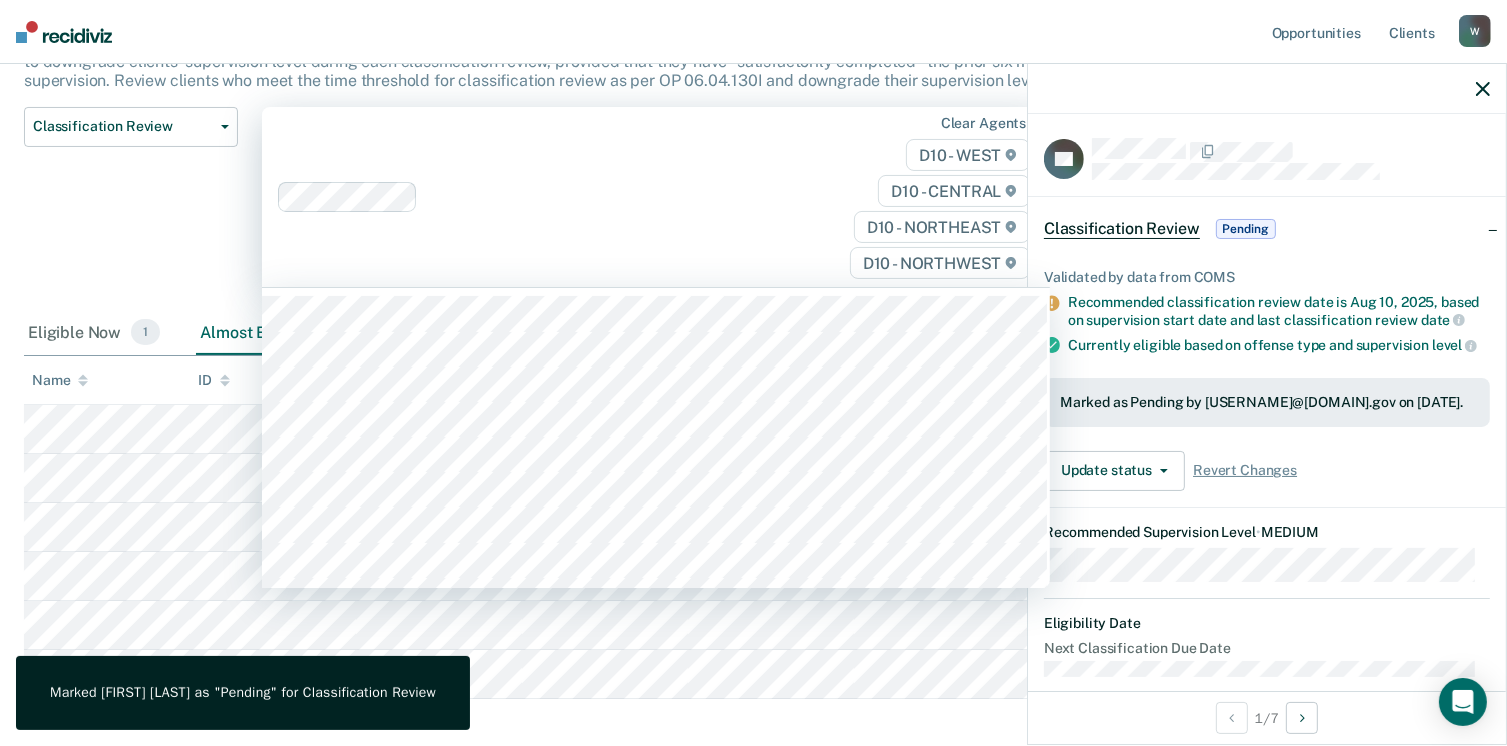 click on "Classification Review Classification Review Early Discharge Minimum Telephone Reporting Overdue for Discharge Supervision Level Mismatch" at bounding box center (131, 209) 